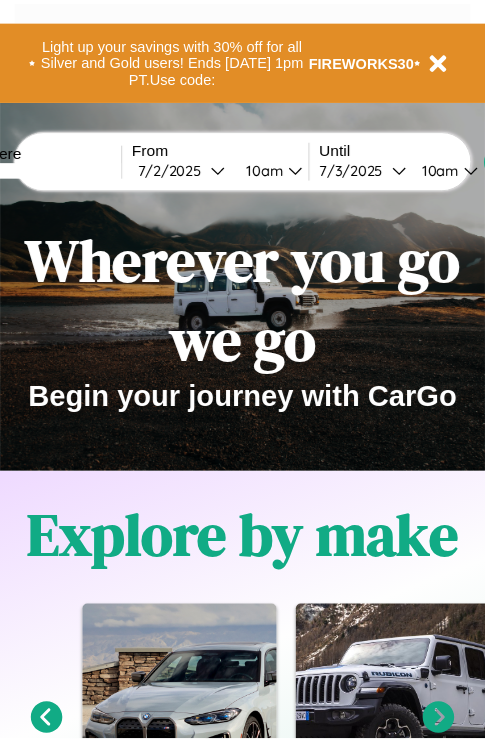 scroll, scrollTop: 0, scrollLeft: 0, axis: both 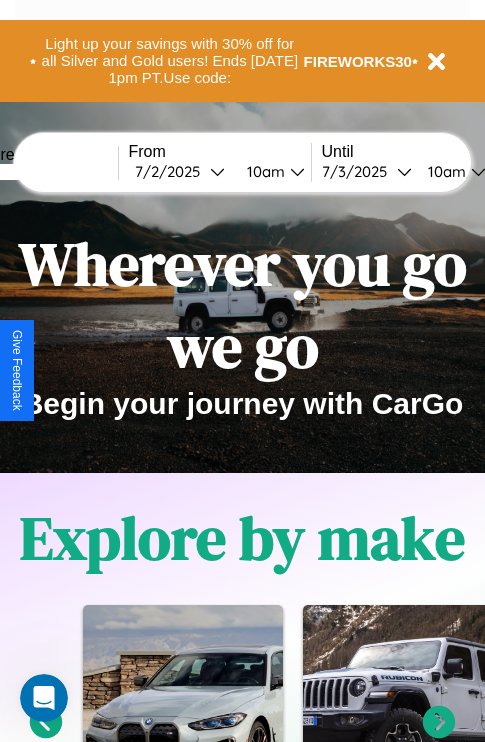 click at bounding box center [43, 172] 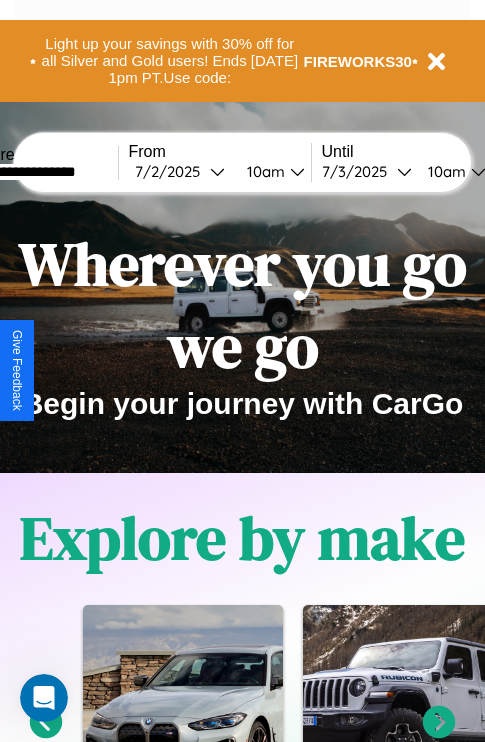 type on "**********" 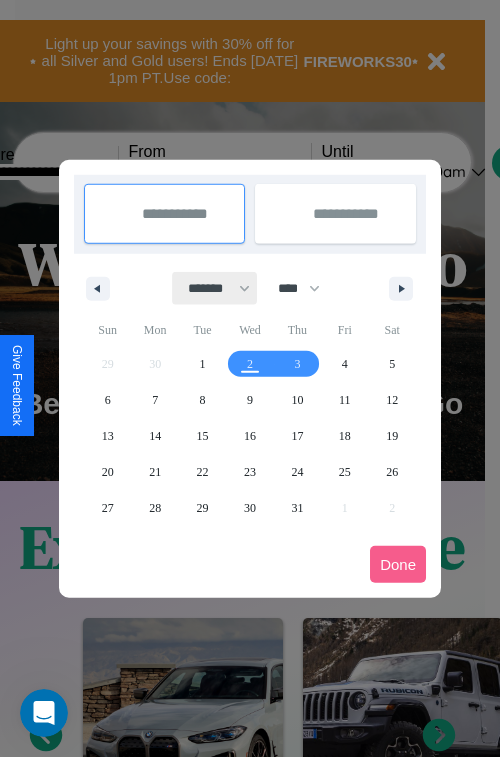 click on "******* ******** ***** ***** *** **** **** ****** ********* ******* ******** ********" at bounding box center (215, 288) 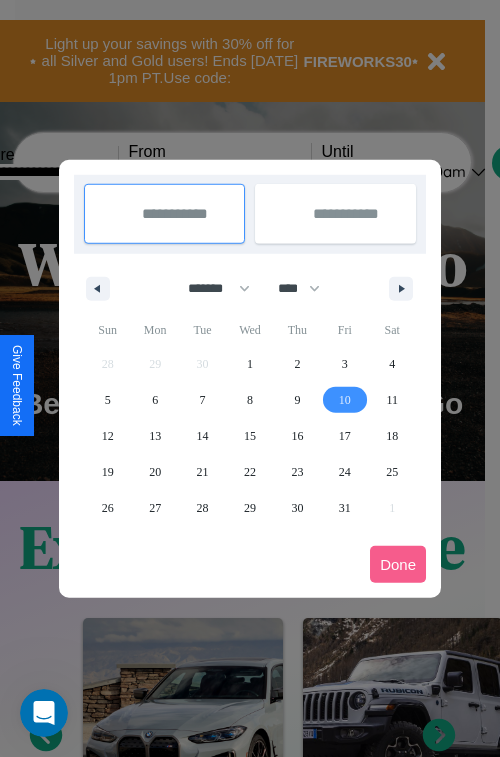 click on "10" at bounding box center (345, 400) 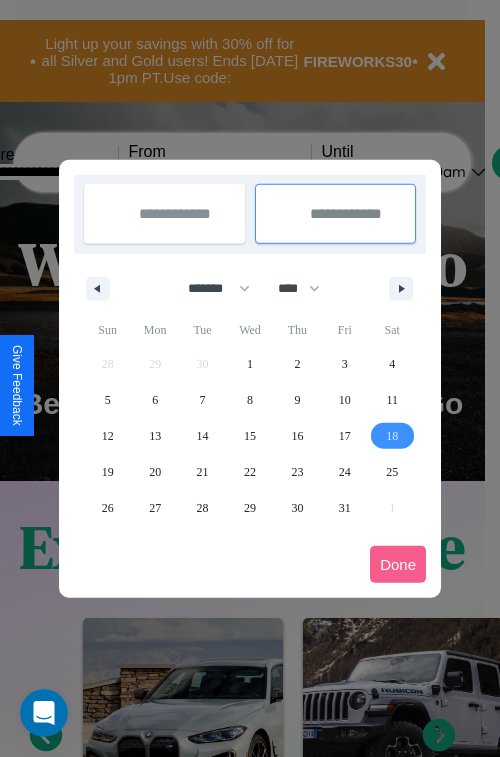click on "18" at bounding box center (392, 436) 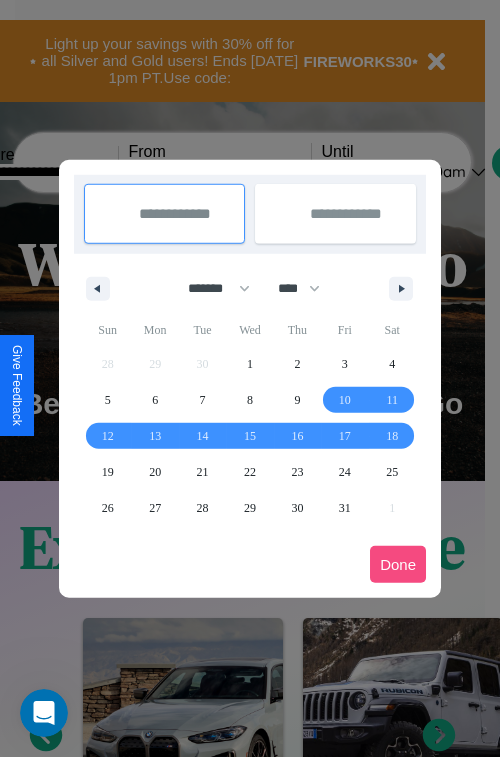 click on "Done" at bounding box center (398, 564) 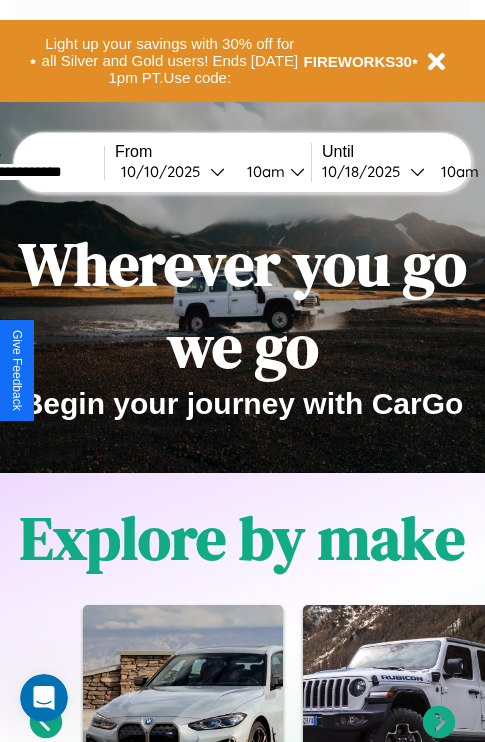 scroll, scrollTop: 0, scrollLeft: 81, axis: horizontal 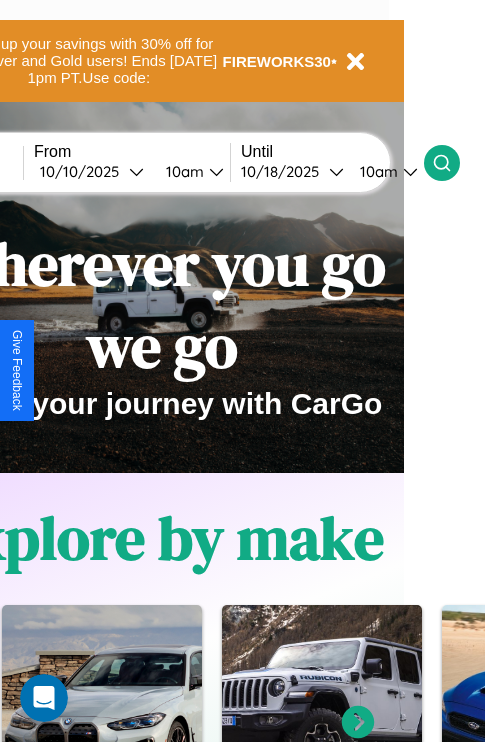 click 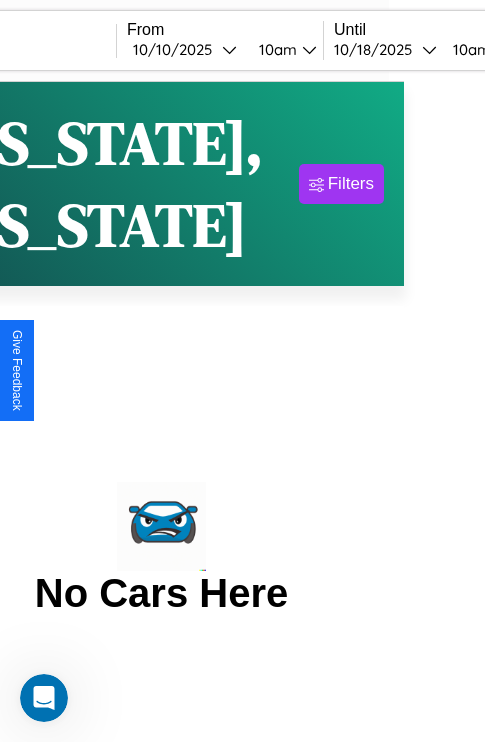 scroll, scrollTop: 0, scrollLeft: 0, axis: both 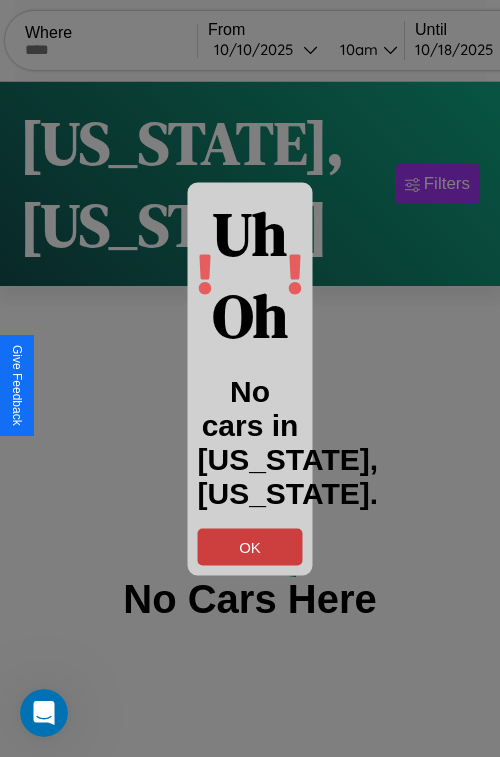click on "OK" at bounding box center (250, 546) 